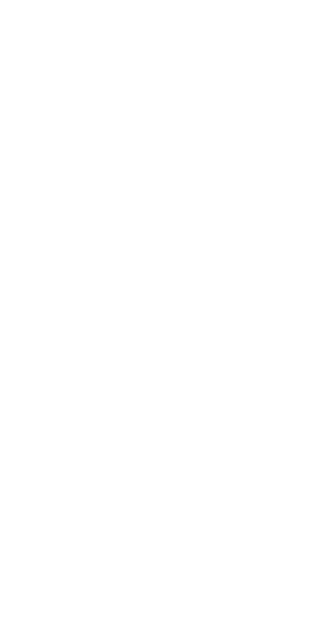 scroll, scrollTop: 0, scrollLeft: 0, axis: both 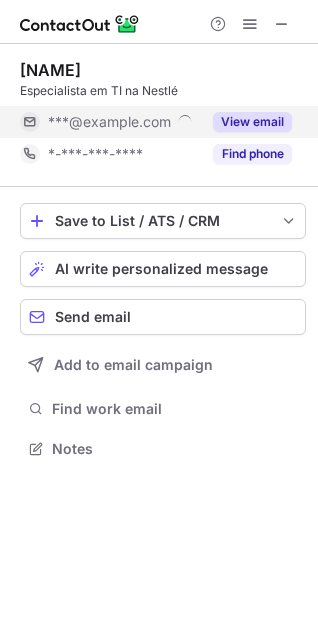 click on "View email" at bounding box center (252, 122) 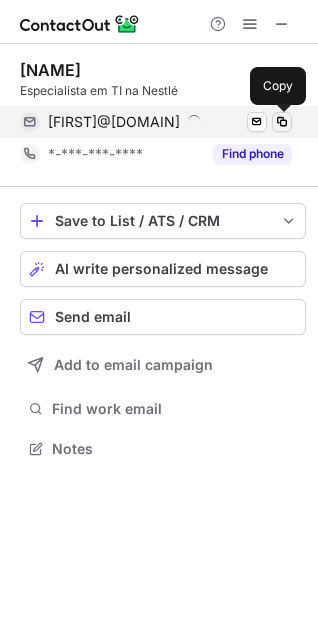 click at bounding box center (282, 122) 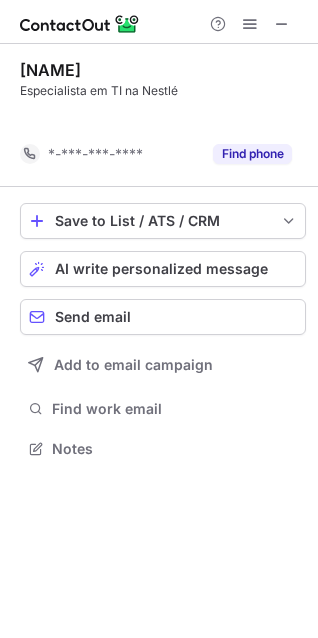scroll, scrollTop: 403, scrollLeft: 318, axis: both 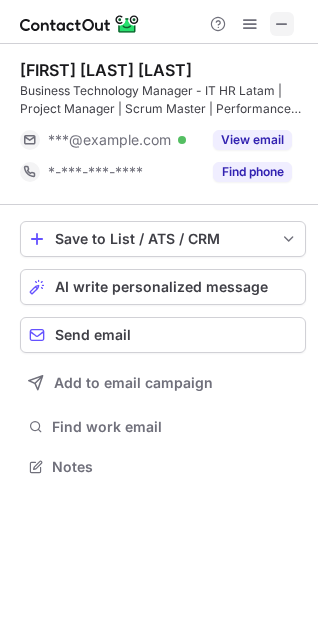 click at bounding box center (282, 24) 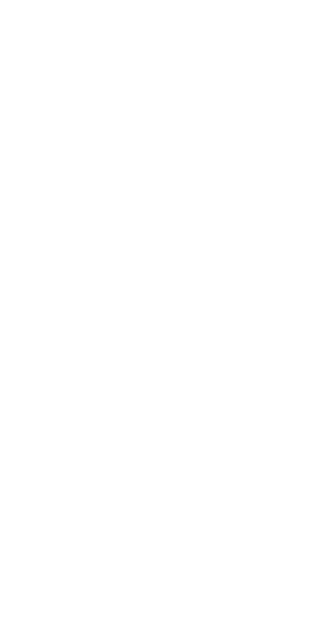 scroll, scrollTop: 0, scrollLeft: 0, axis: both 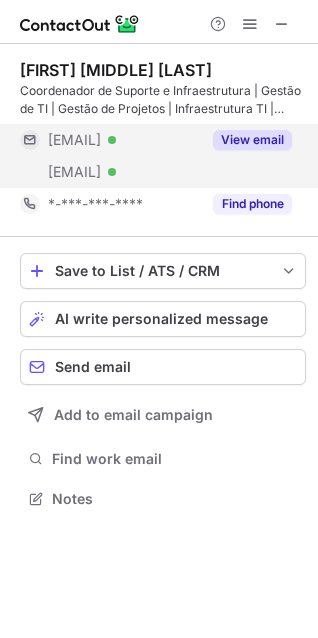 click on "***@gmail.com Verified" at bounding box center (110, 140) 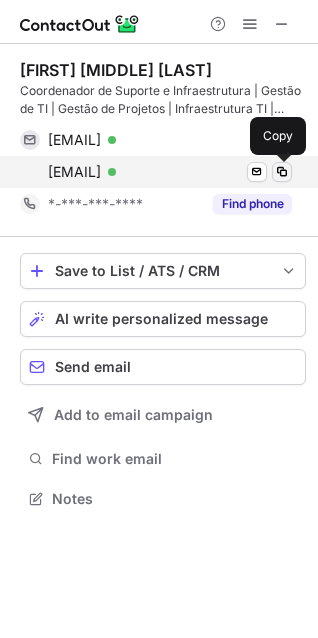 click at bounding box center (282, 172) 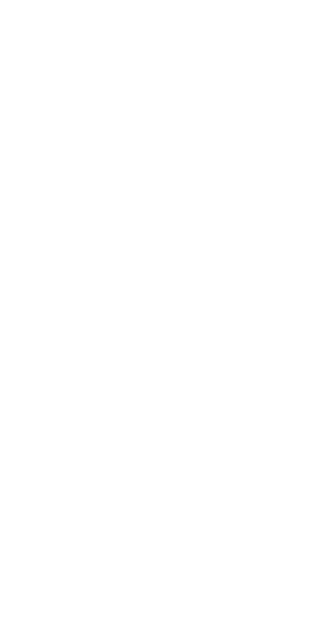 scroll, scrollTop: 0, scrollLeft: 0, axis: both 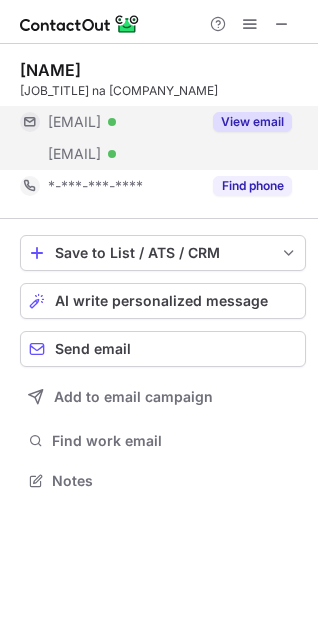 click on "***@gmail.com Verified" at bounding box center [124, 122] 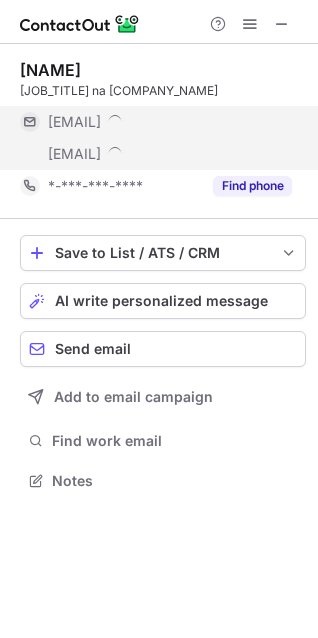 scroll, scrollTop: 10, scrollLeft: 10, axis: both 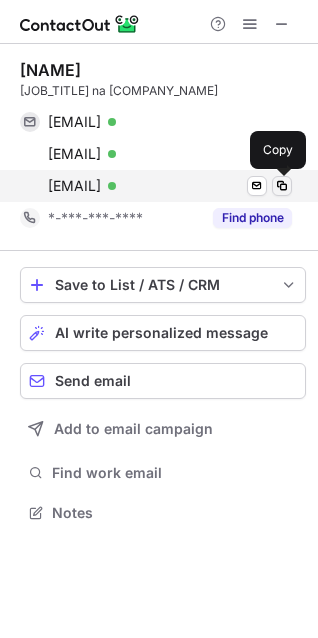 click at bounding box center (282, 186) 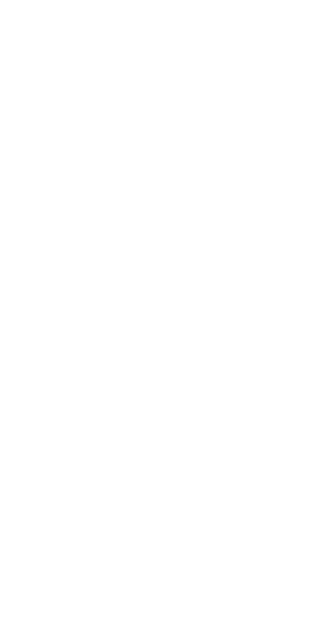 scroll, scrollTop: 0, scrollLeft: 0, axis: both 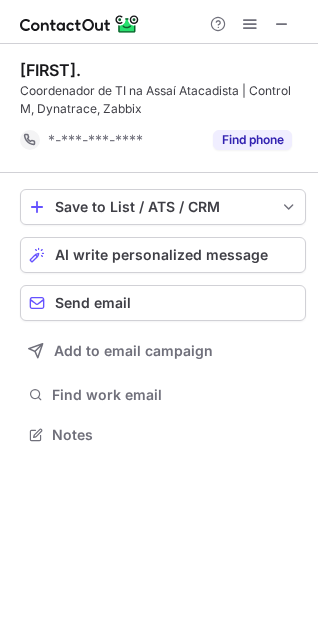 click at bounding box center [250, 24] 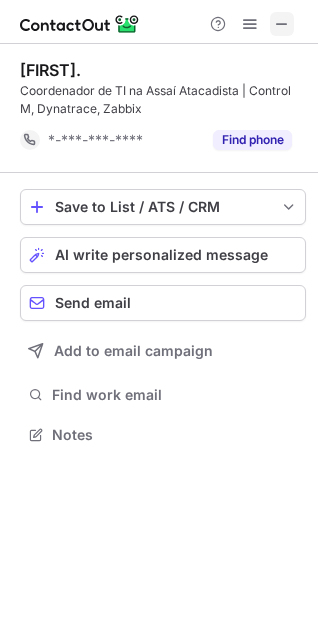 click at bounding box center (282, 24) 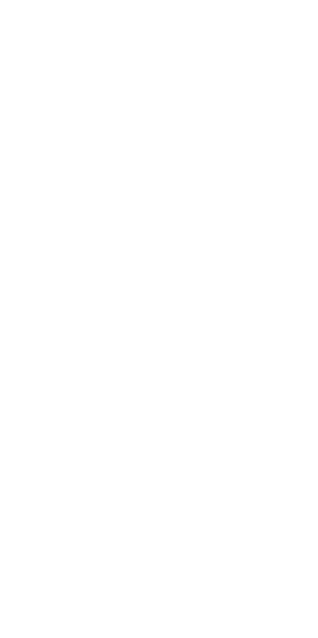 scroll, scrollTop: 0, scrollLeft: 0, axis: both 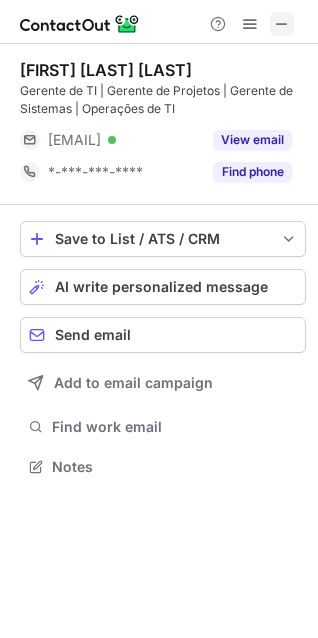 click at bounding box center [282, 24] 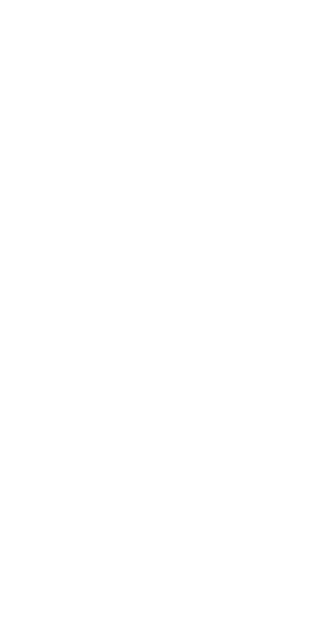 scroll, scrollTop: 0, scrollLeft: 0, axis: both 